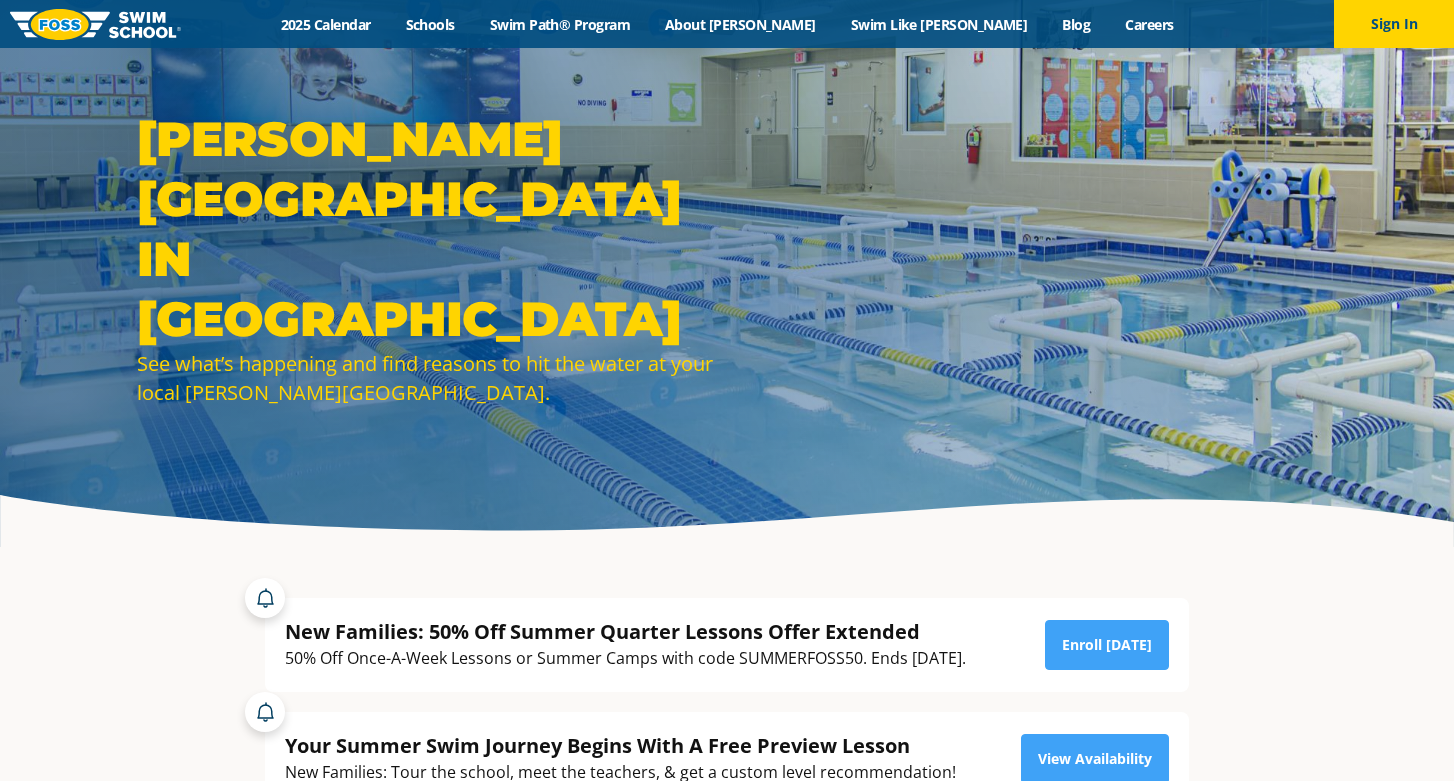 scroll, scrollTop: 204, scrollLeft: 0, axis: vertical 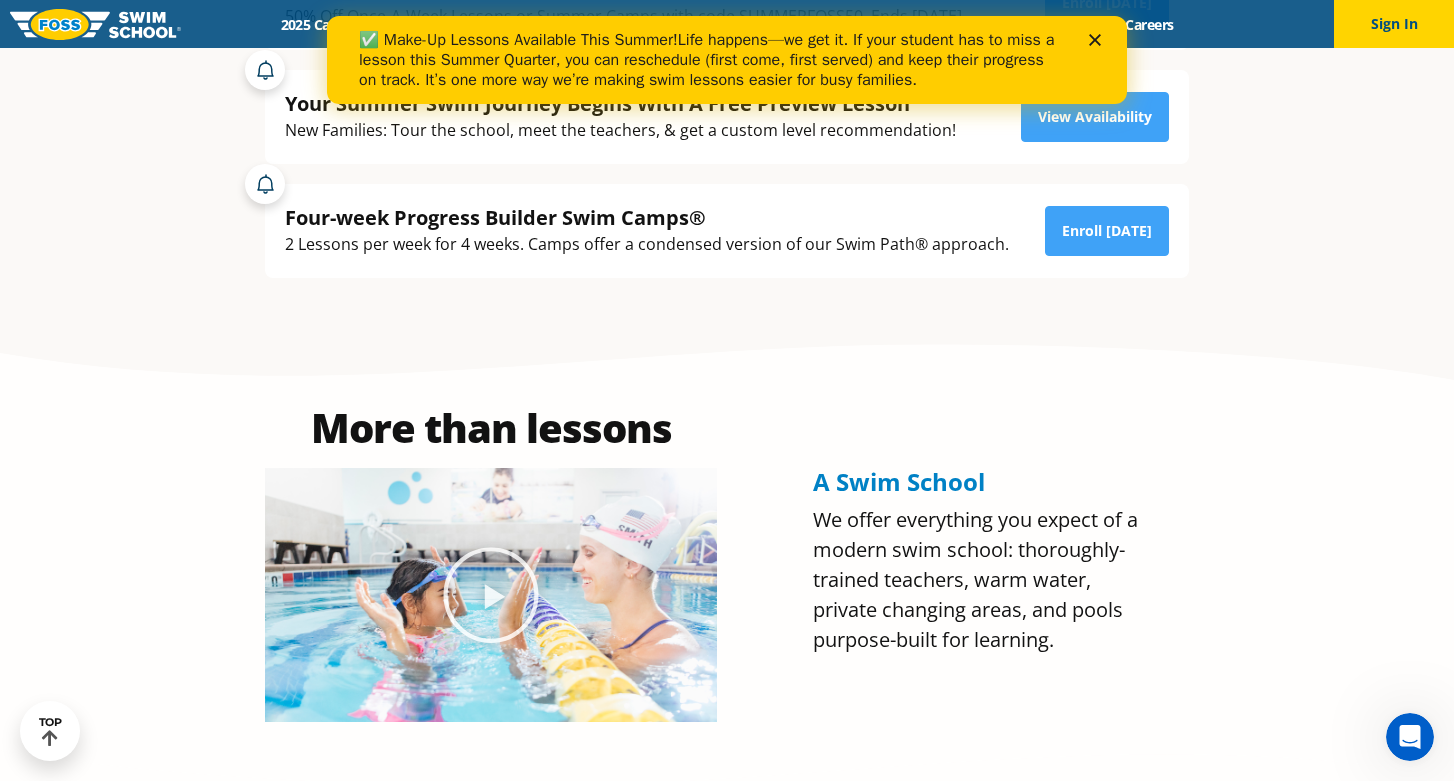 click 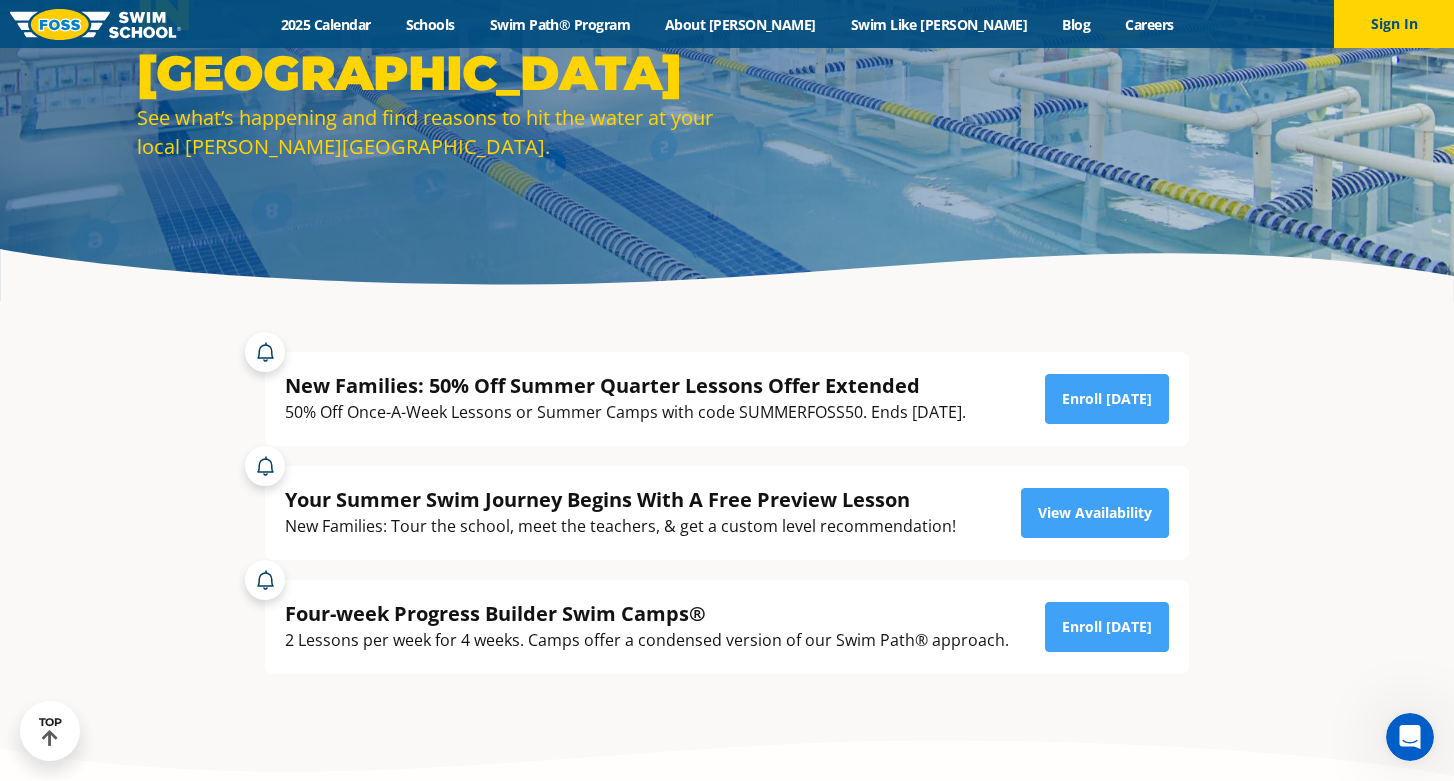 scroll, scrollTop: 0, scrollLeft: 0, axis: both 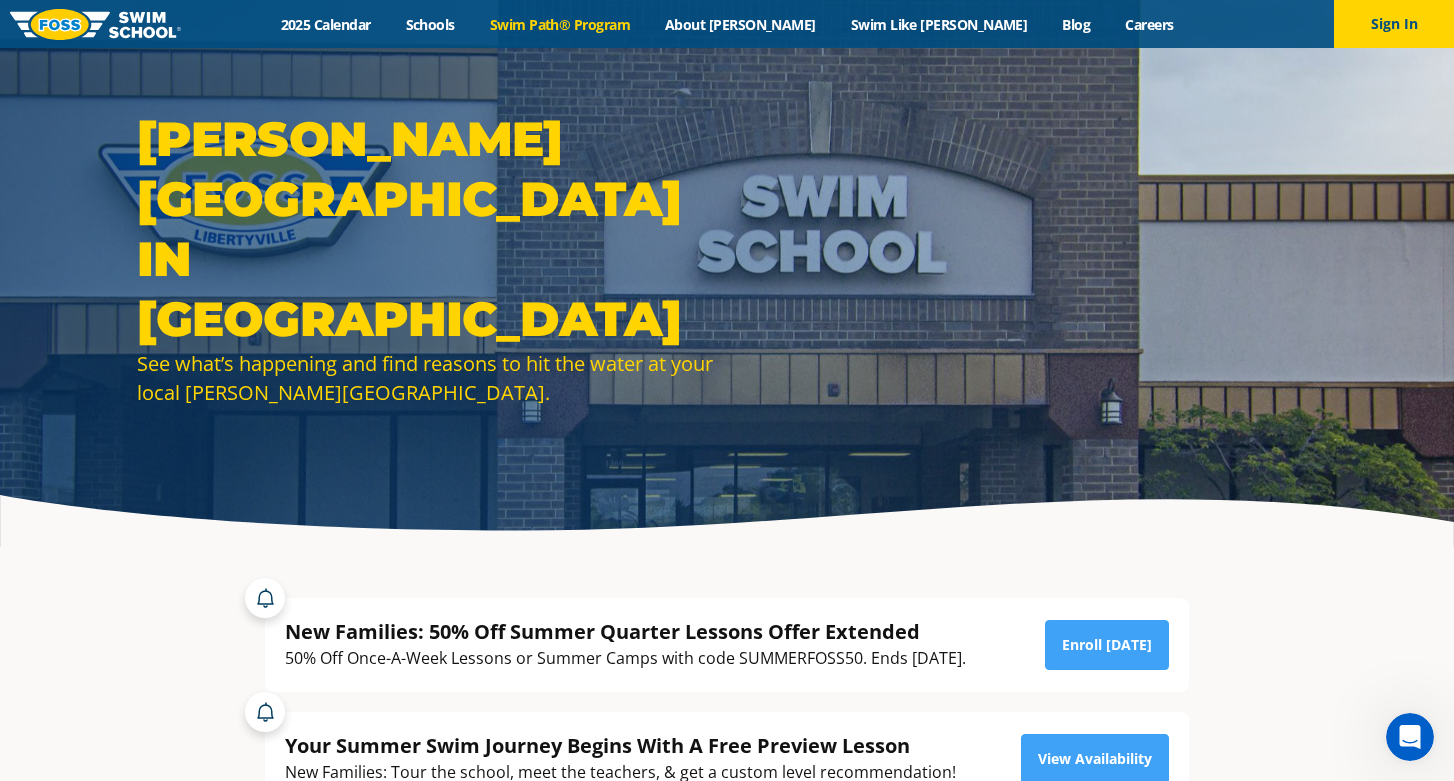 click on "Swim Path® Program" at bounding box center (559, 24) 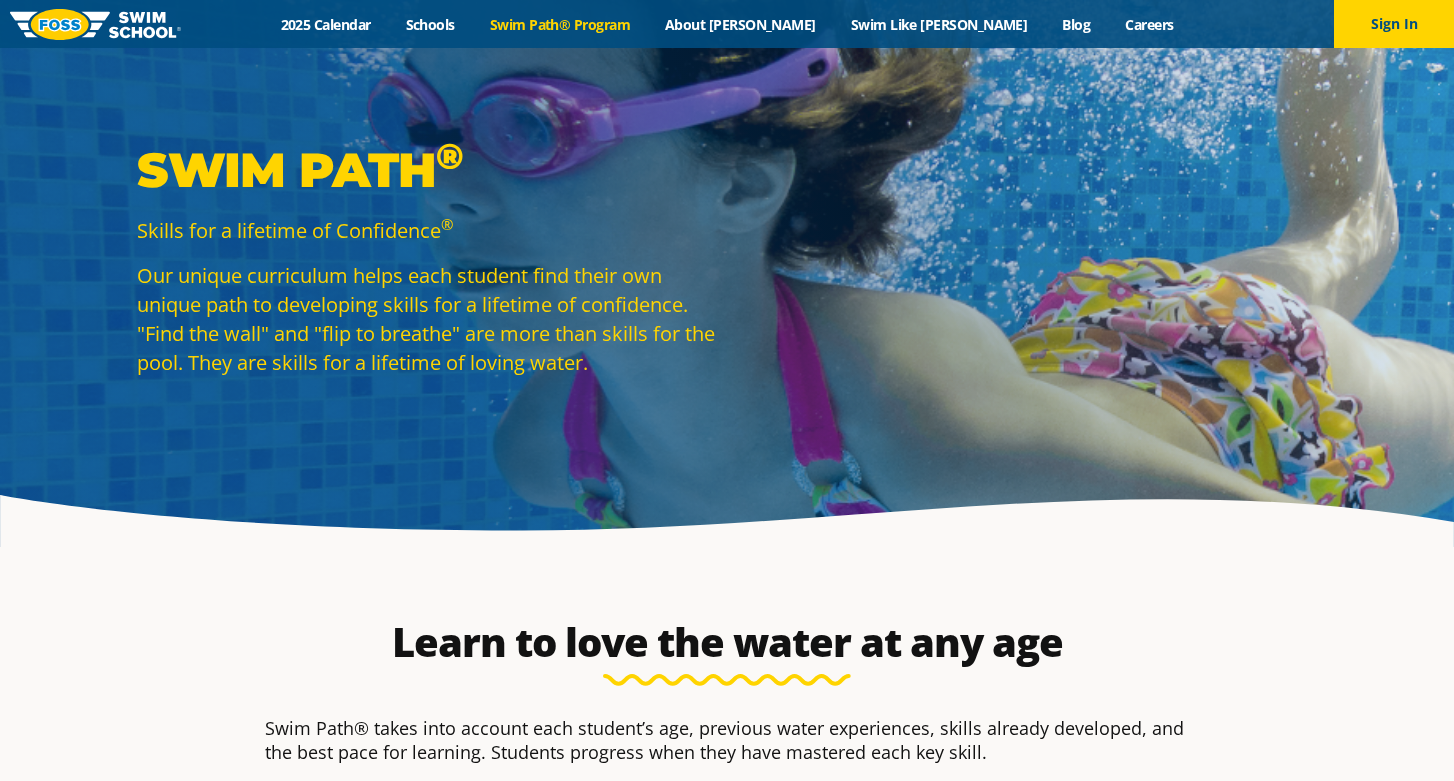 scroll, scrollTop: 96, scrollLeft: 0, axis: vertical 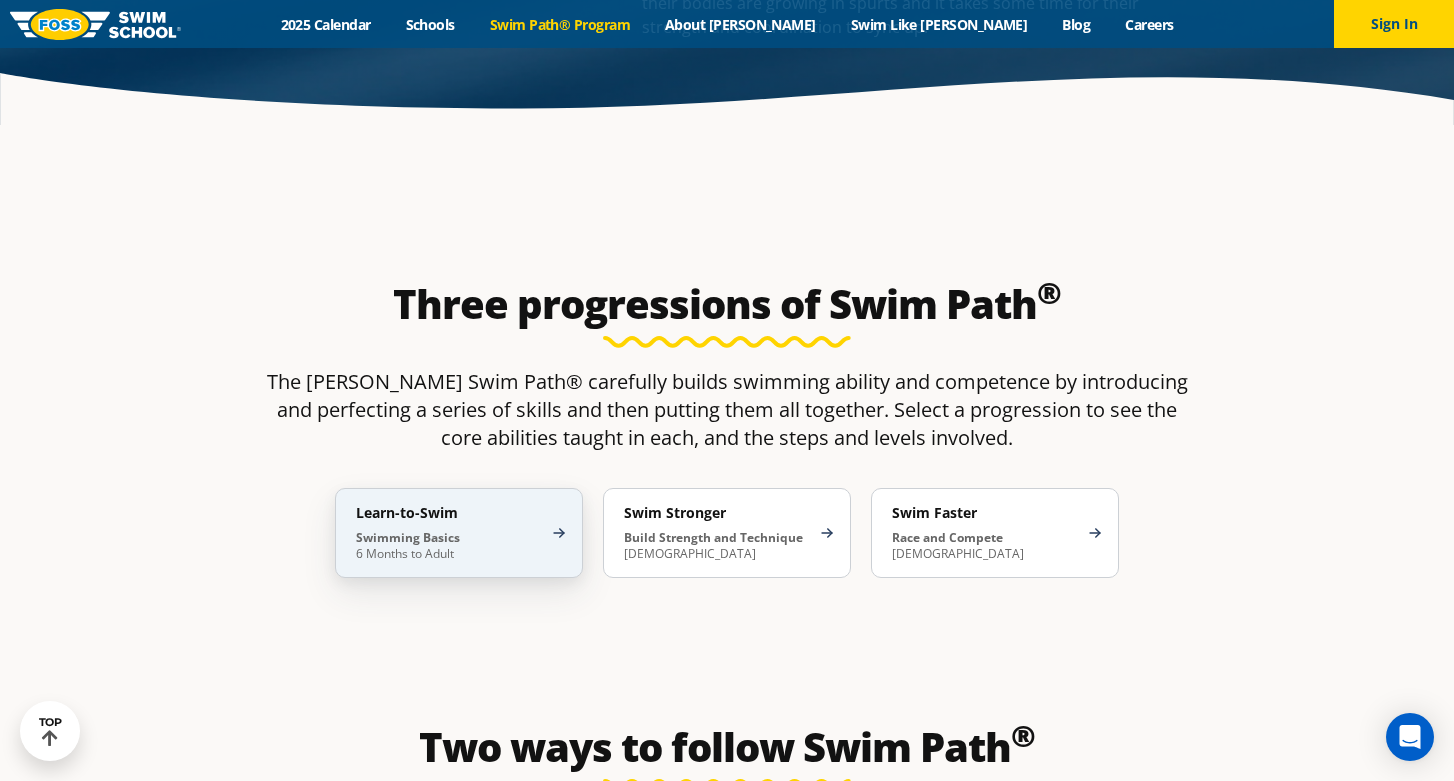 click on "Swimming Basics 6 Months to Adult" at bounding box center [449, 546] 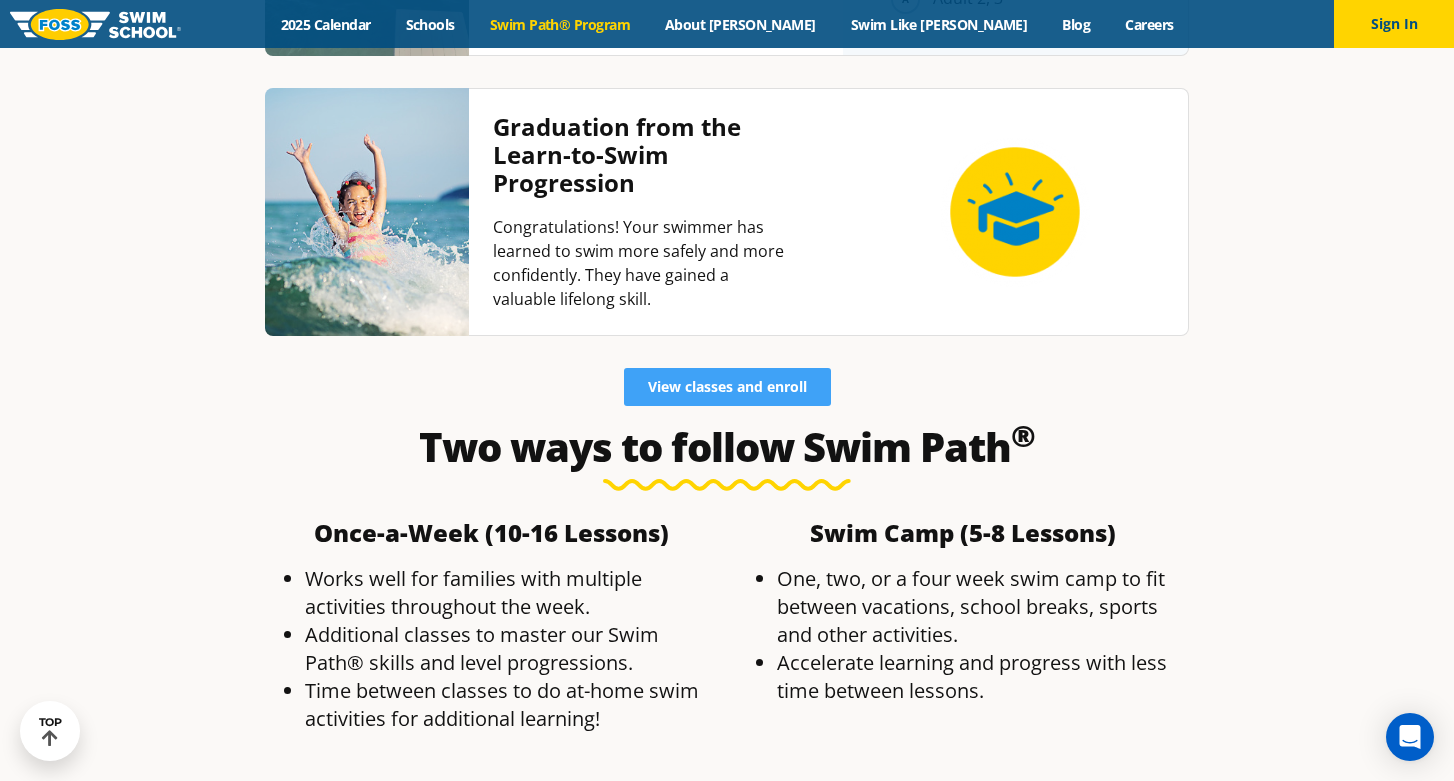 scroll, scrollTop: 5042, scrollLeft: 0, axis: vertical 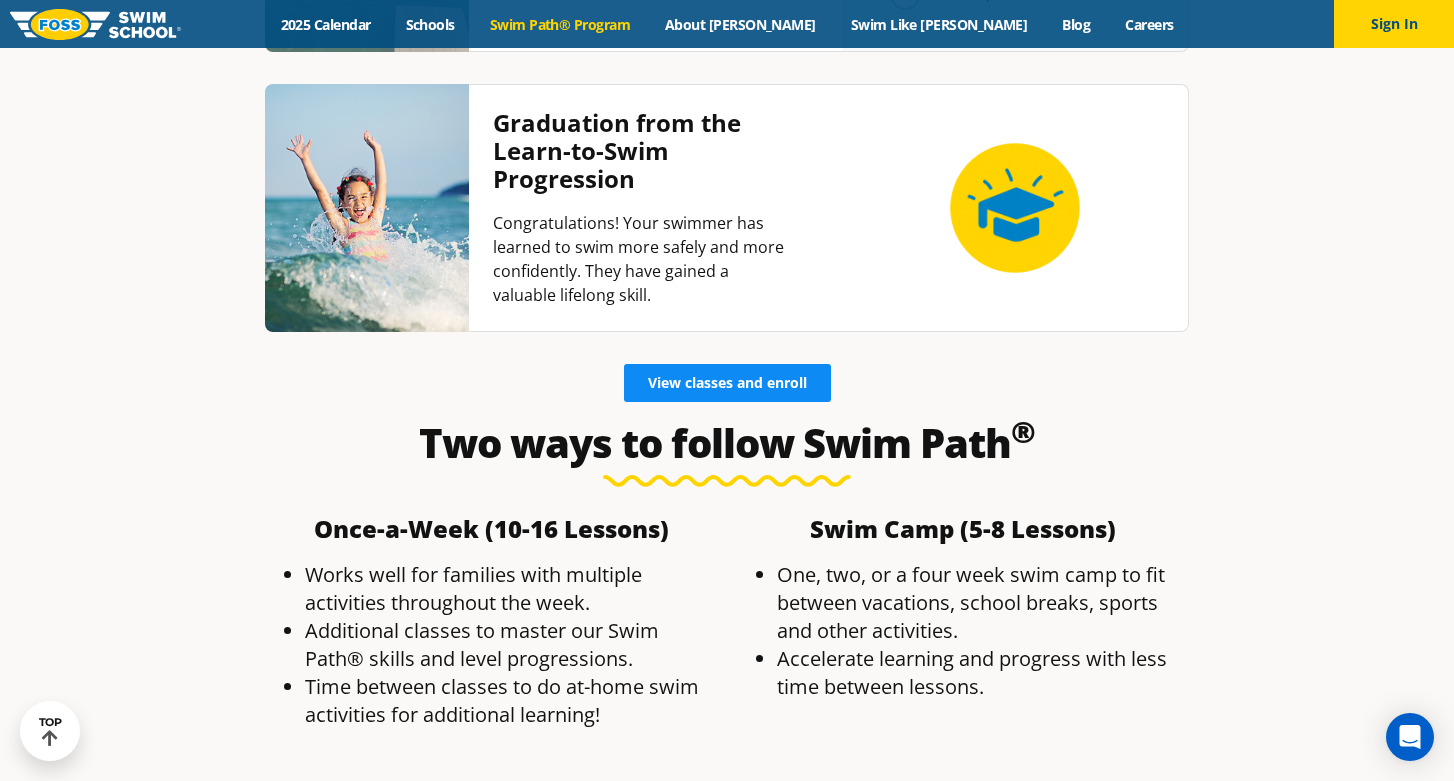 click on "View classes and enroll" at bounding box center (727, 383) 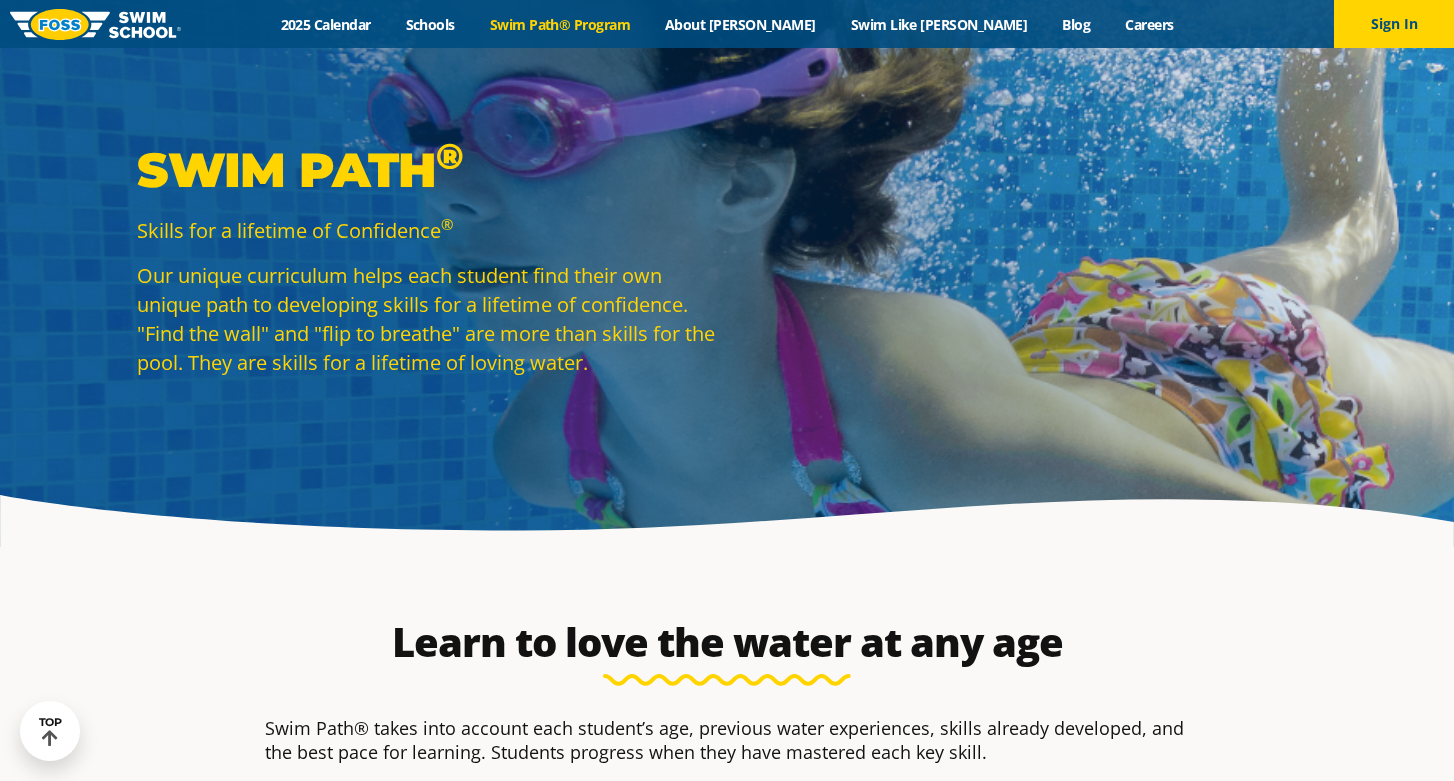 scroll, scrollTop: 5097, scrollLeft: 0, axis: vertical 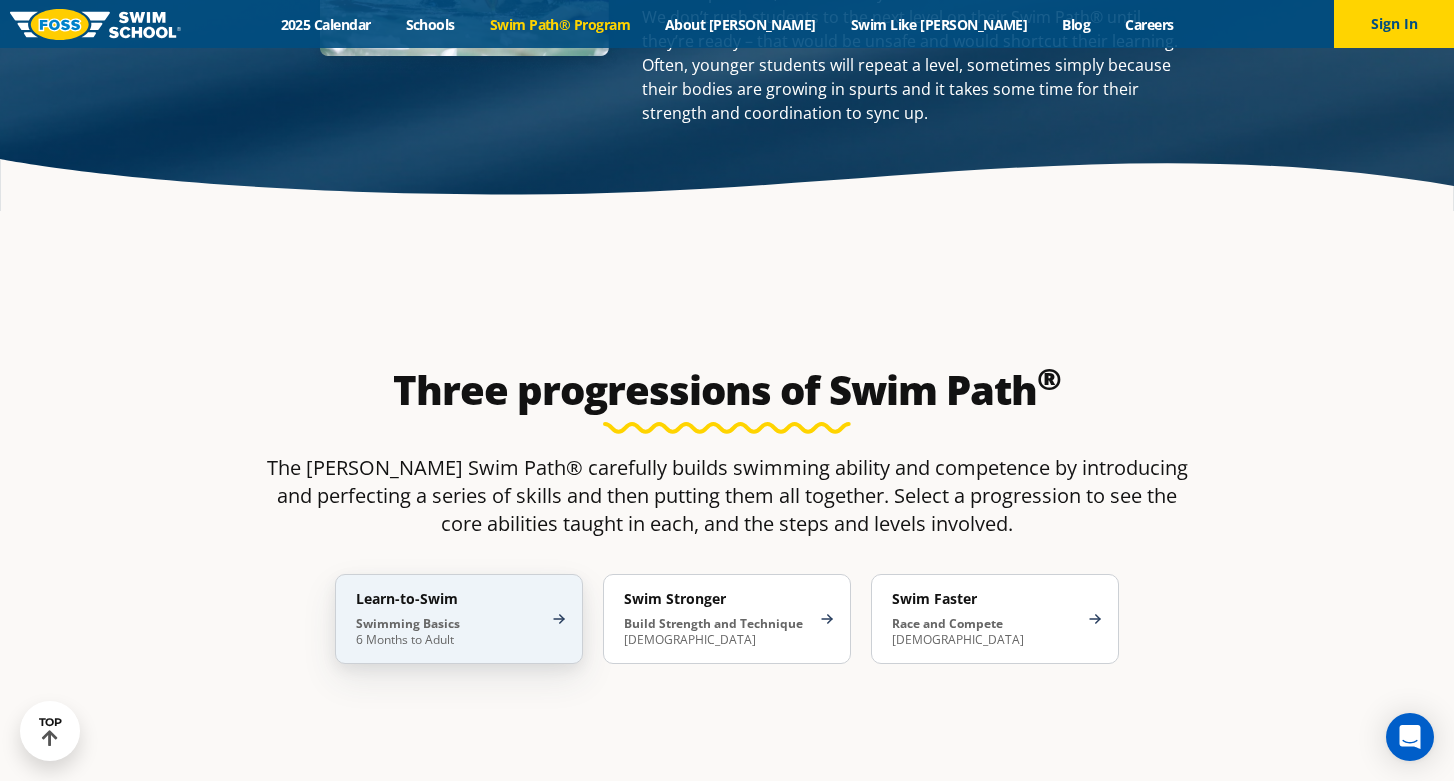 click on "Swimming Basics 6 Months to Adult" at bounding box center (449, 632) 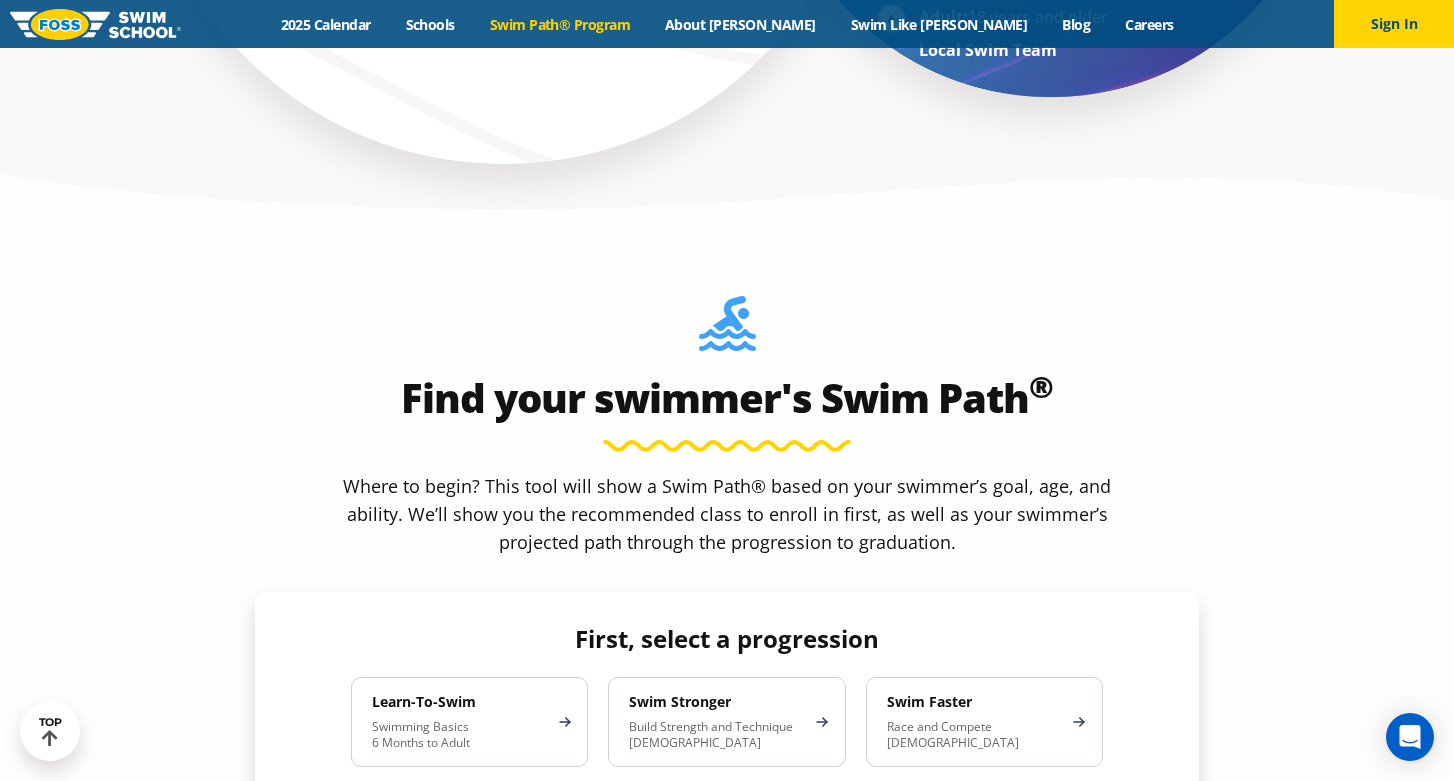 scroll, scrollTop: 1598, scrollLeft: 0, axis: vertical 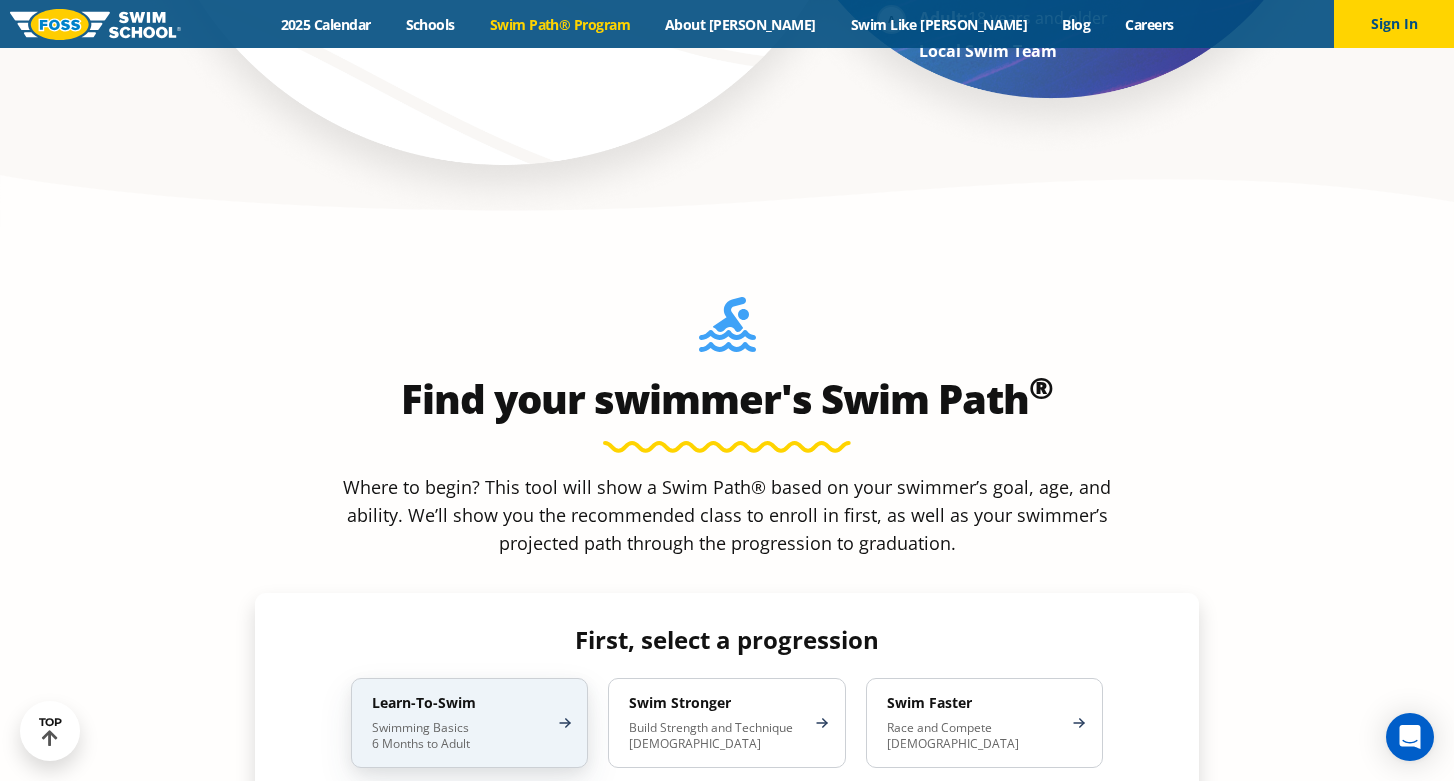 click on "Swimming Basics 6 Months to Adult" at bounding box center [459, 736] 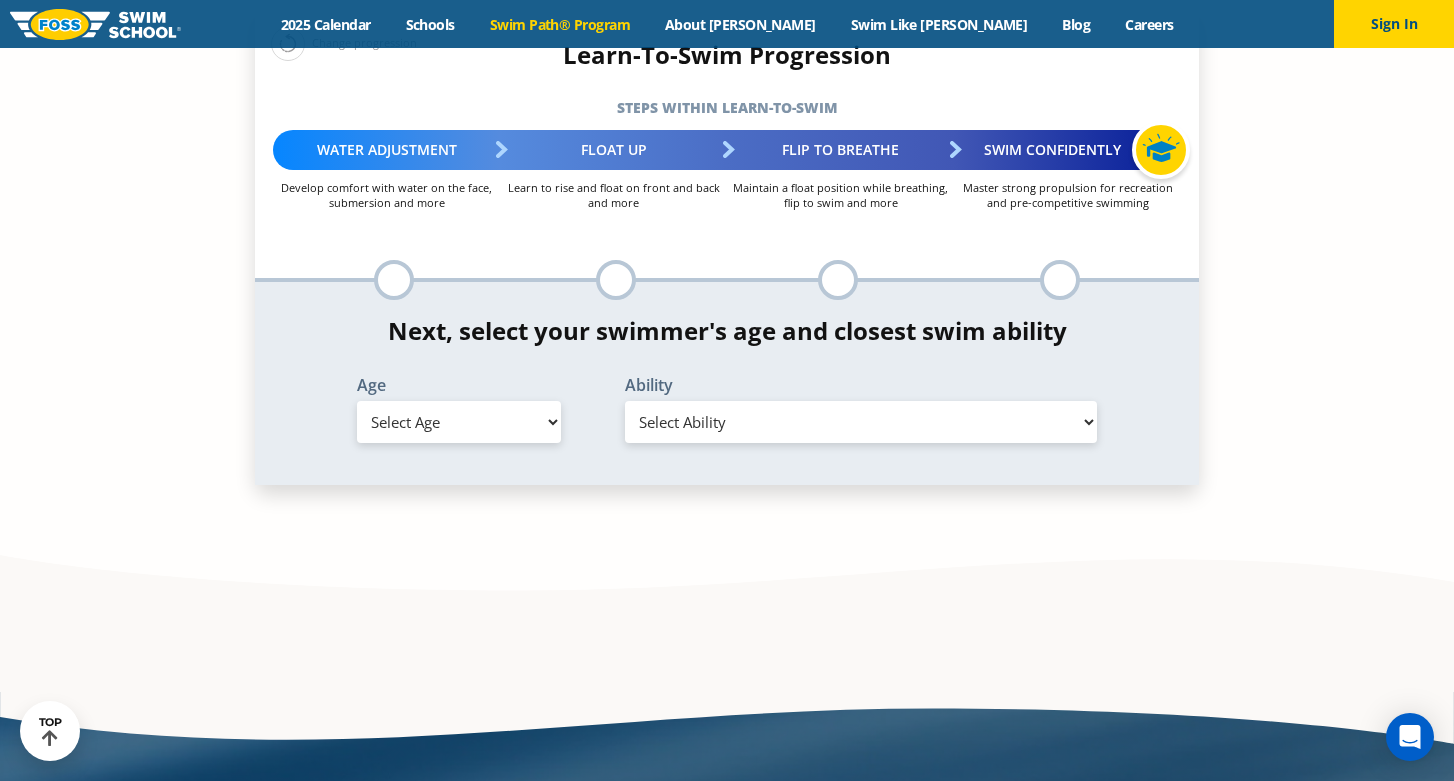 scroll, scrollTop: 2188, scrollLeft: 0, axis: vertical 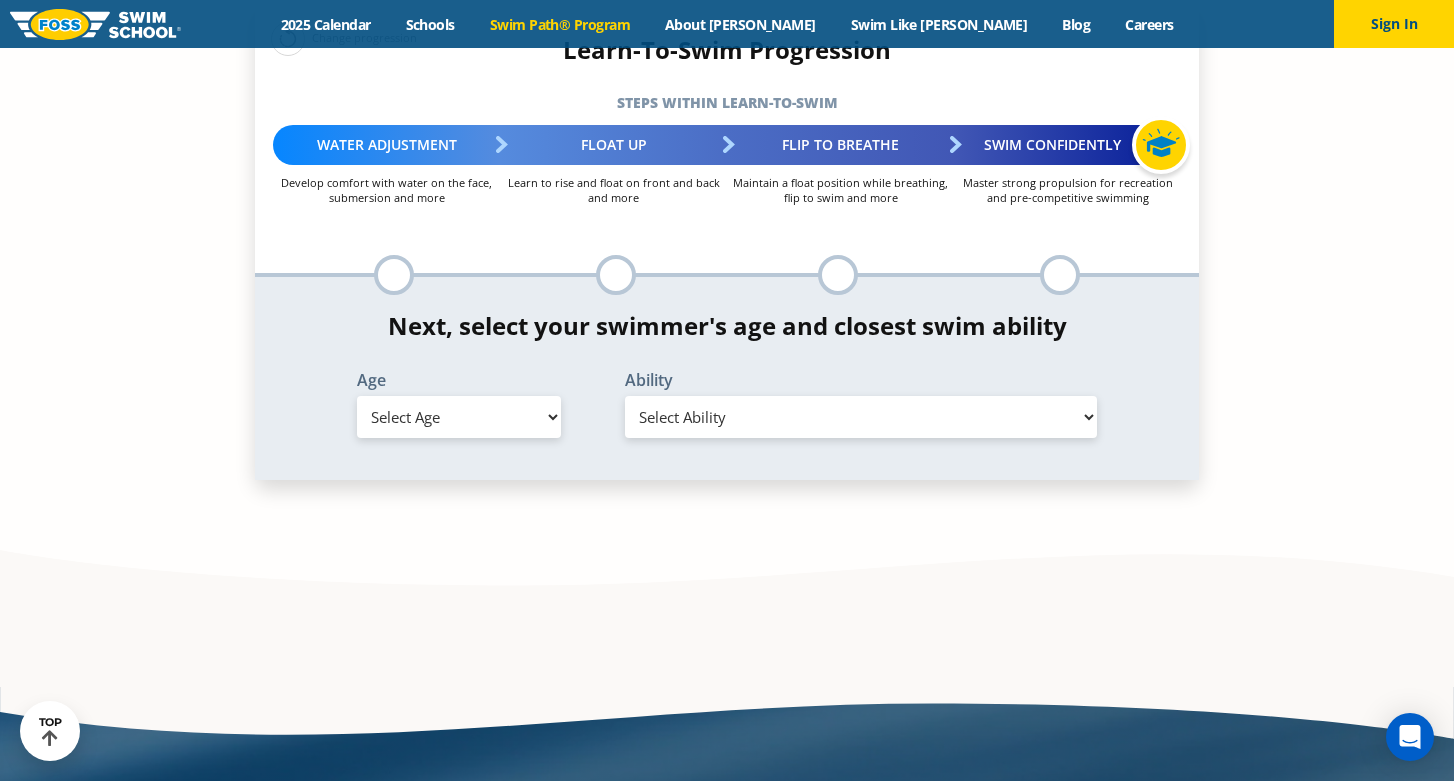 click on "Select Age 6 months - 1 year 1 year 2 years 3 years 4 years 5 years 6 years 7 years 8 years 9 years 10 years  11 years  12 years  13 years  14 years  15 years  16 years  17 years  Adult (18 years +)" at bounding box center (459, 417) 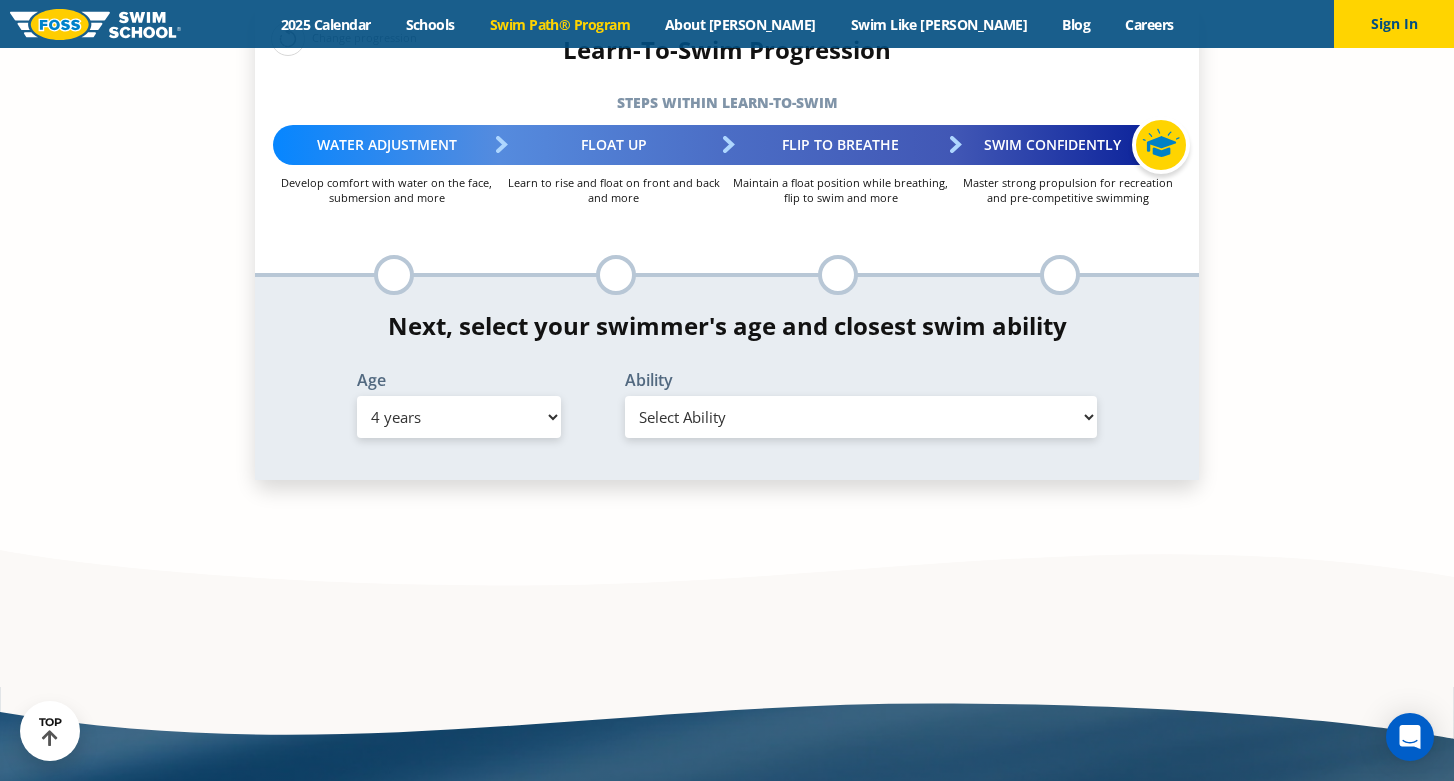 click on "Select Ability First in-water experience When in the water, reliant on a life jacket or floatation device Uncomfortable putting face in the water and/or getting water on ears while floating on back Swim 5 ft. with face in the water, unassisted by a person or floatie I would be comfortable if my child fell in the water and confident that they would be able to get back to the edge with no assistance In open water, able to swim for at least 15 ft back to safety while flipping from front to back to breathe/float Unsure/or my swimmer does not fit within any of these" at bounding box center (861, 417) 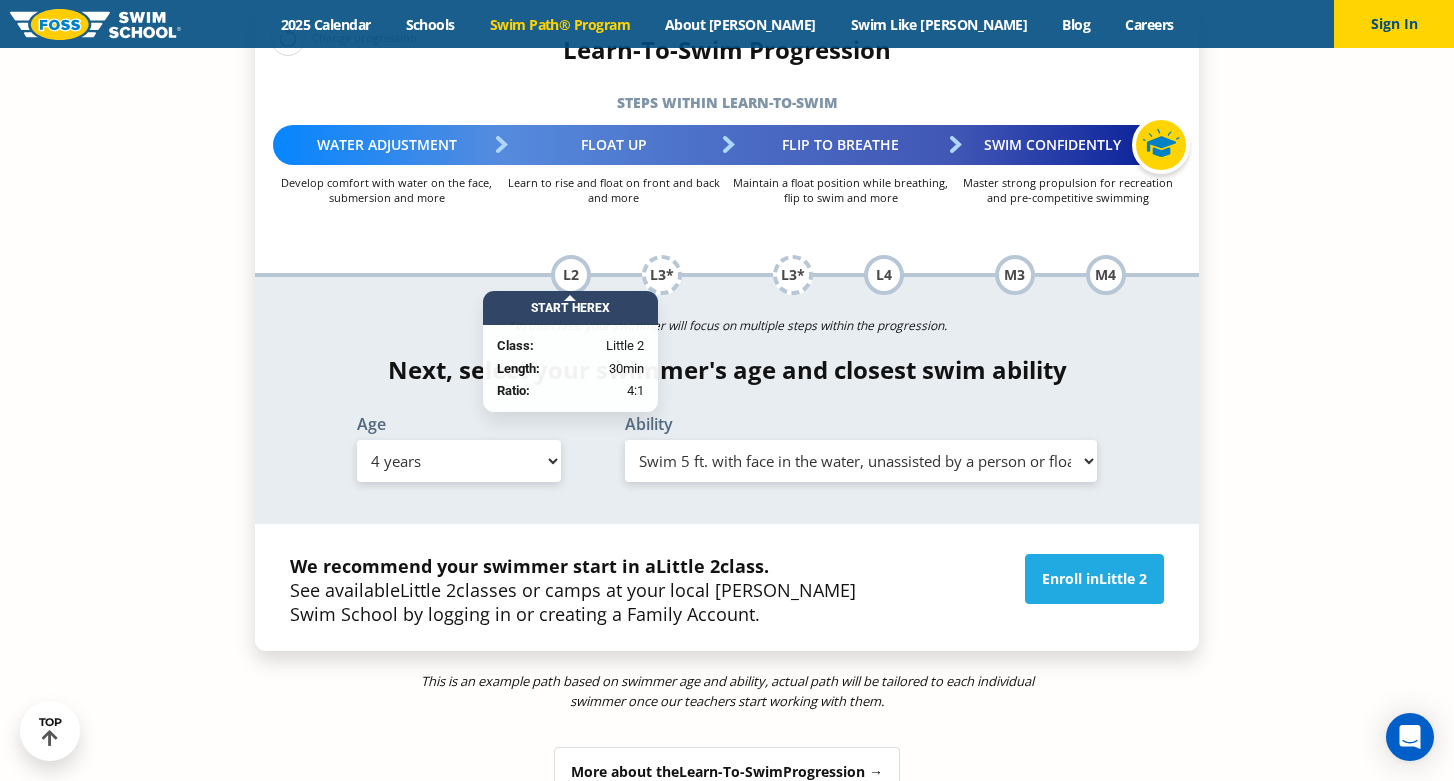 click on "We recommend your swimmer start in a  Little 2  class.
See available  Little 2  classes or camps at your local Foss Swim School by logging in or creating a Family Account.
Enroll in  Little 2" at bounding box center (727, 587) 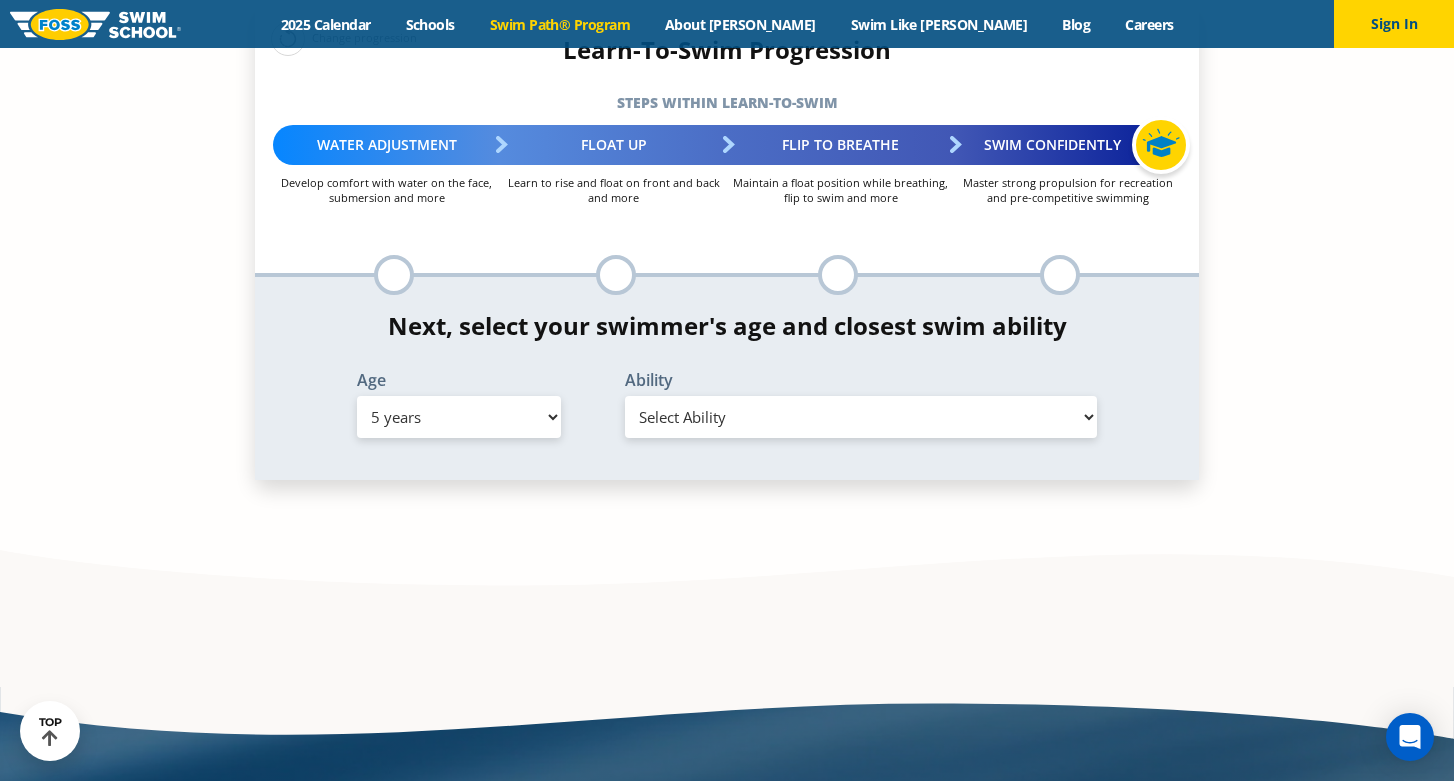 click on "Select Ability First in-water experience When in the water, reliant on a life jacket or floatation device Uncomfortable putting face in the water and/or getting water on ears while floating on back In open water, able to swim for at least 15 ft back to safety while flipping from front to back to breathe/float Swims front crawl and backstroke for 25 ft with a flip from stomach to back to breathe Able to swim front crawl 40 ft, backstroke 40 ft AND breaststroke 15 ft  Able to swim each stroke - front crawl and backstroke 60 ft AND breaststroke and butterfly at least 30 ft Unsure/or my swimmer does not fit within any of these" at bounding box center [861, 417] 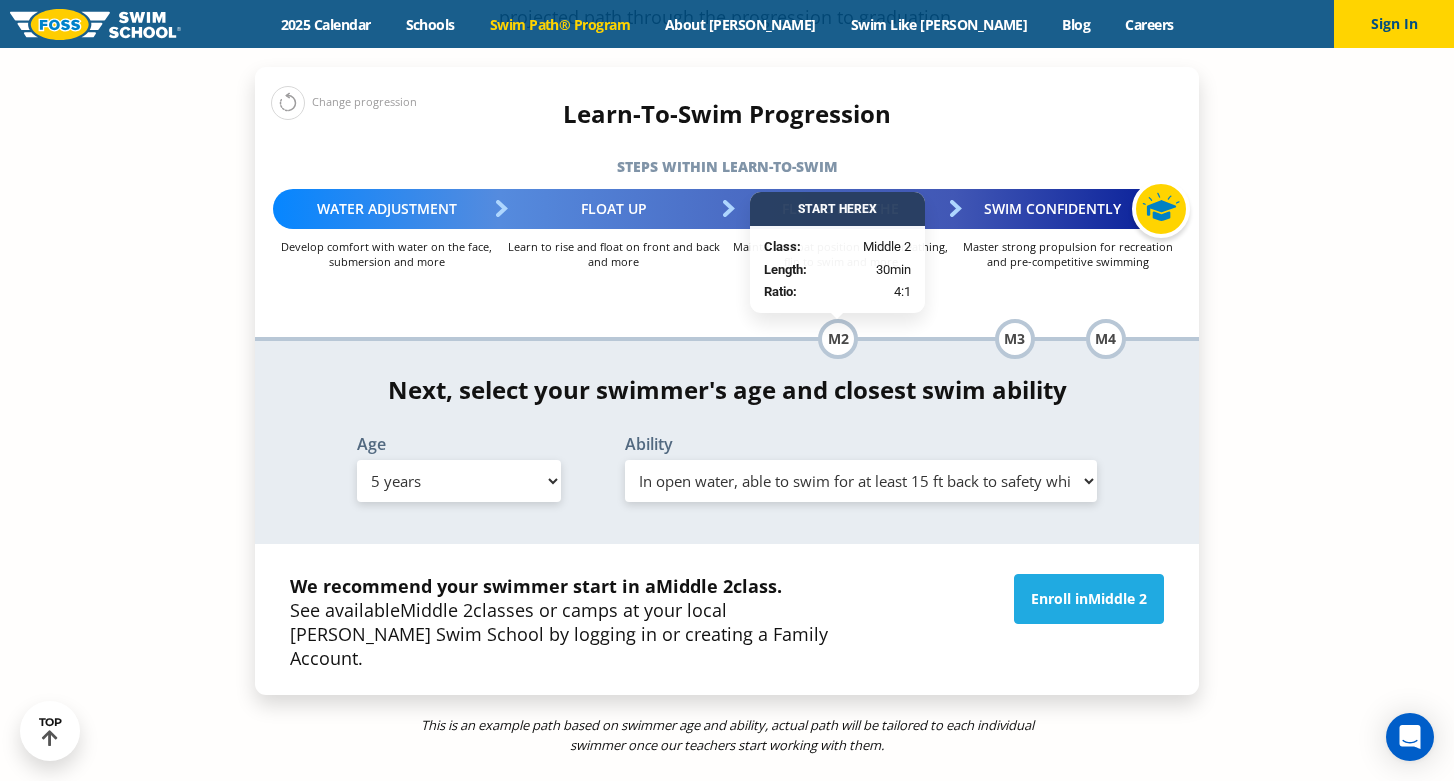 scroll, scrollTop: 2119, scrollLeft: 0, axis: vertical 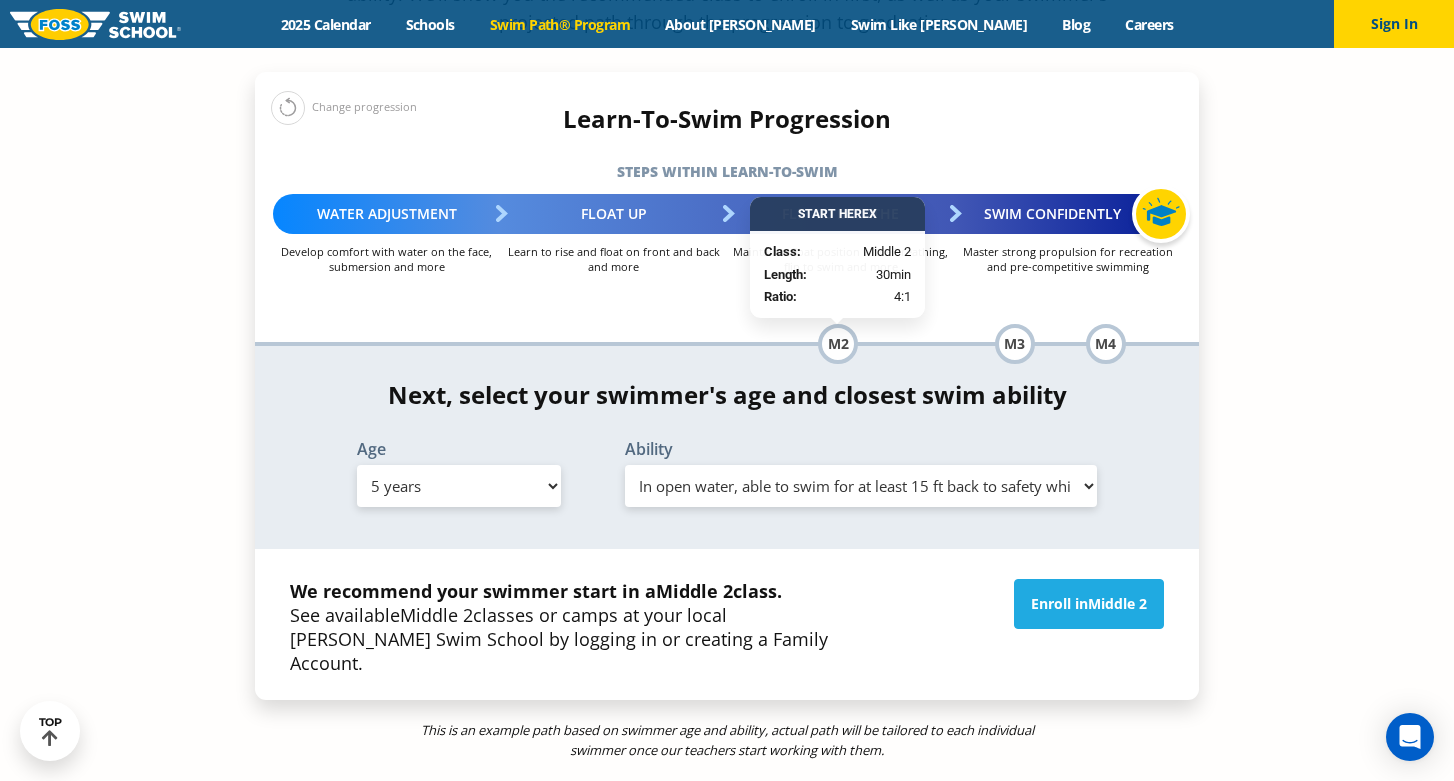click on "Select Ability First in-water experience When in the water, reliant on a life jacket or floatation device Uncomfortable putting face in the water and/or getting water on ears while floating on back In open water, able to swim for at least 15 ft back to safety while flipping from front to back to breathe/float Swims front crawl and backstroke for 25 ft with a flip from stomach to back to breathe Able to swim front crawl 40 ft, backstroke 40 ft AND breaststroke 15 ft  Able to swim each stroke - front crawl and backstroke 60 ft AND breaststroke and butterfly at least 30 ft Unsure/or my swimmer does not fit within any of these" at bounding box center [861, 486] 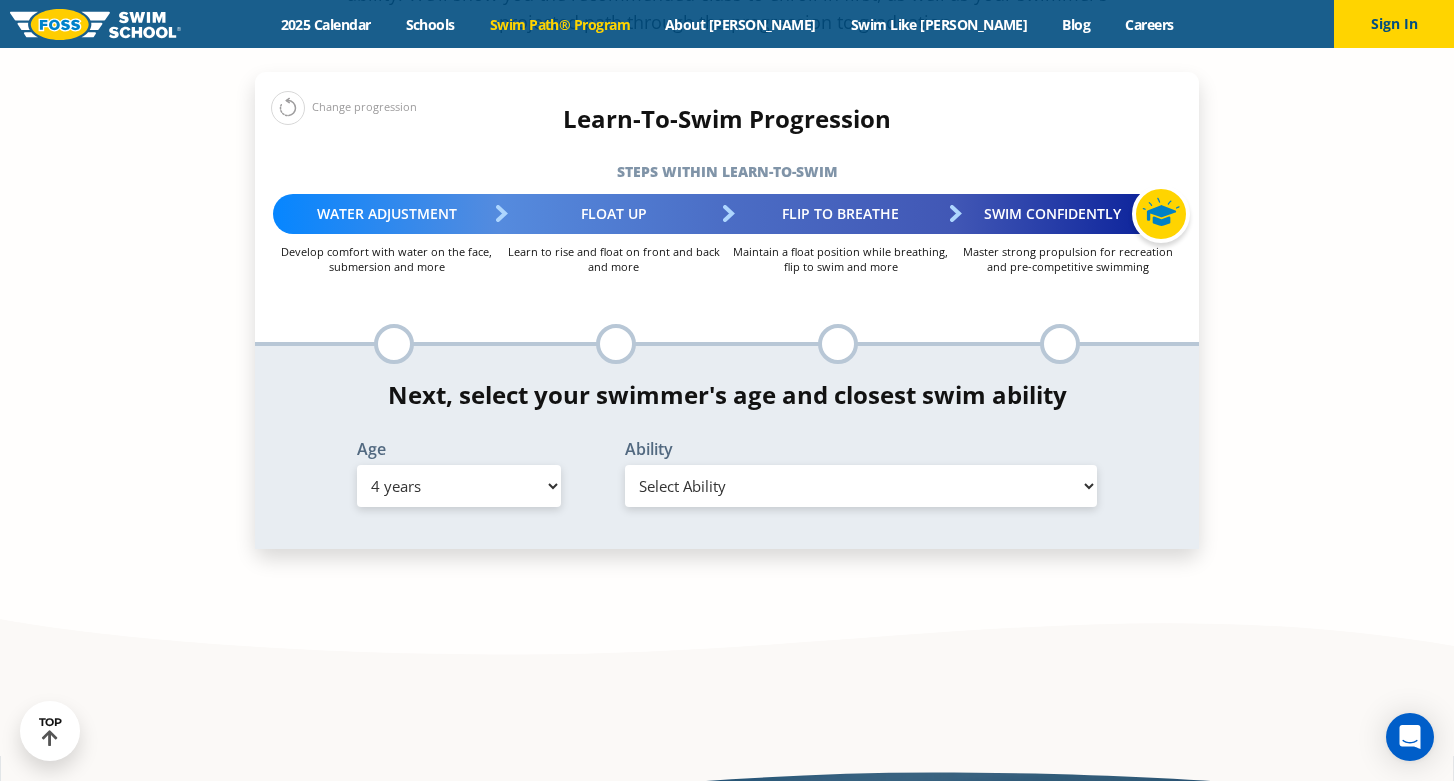 click on "Select Ability First in-water experience When in the water, reliant on a life jacket or floatation device Uncomfortable putting face in the water and/or getting water on ears while floating on back Swim 5 ft. with face in the water, unassisted by a person or floatie I would be comfortable if my child fell in the water and confident that they would be able to get back to the edge with no assistance In open water, able to swim for at least 15 ft back to safety while flipping from front to back to breathe/float Unsure/or my swimmer does not fit within any of these" at bounding box center (861, 486) 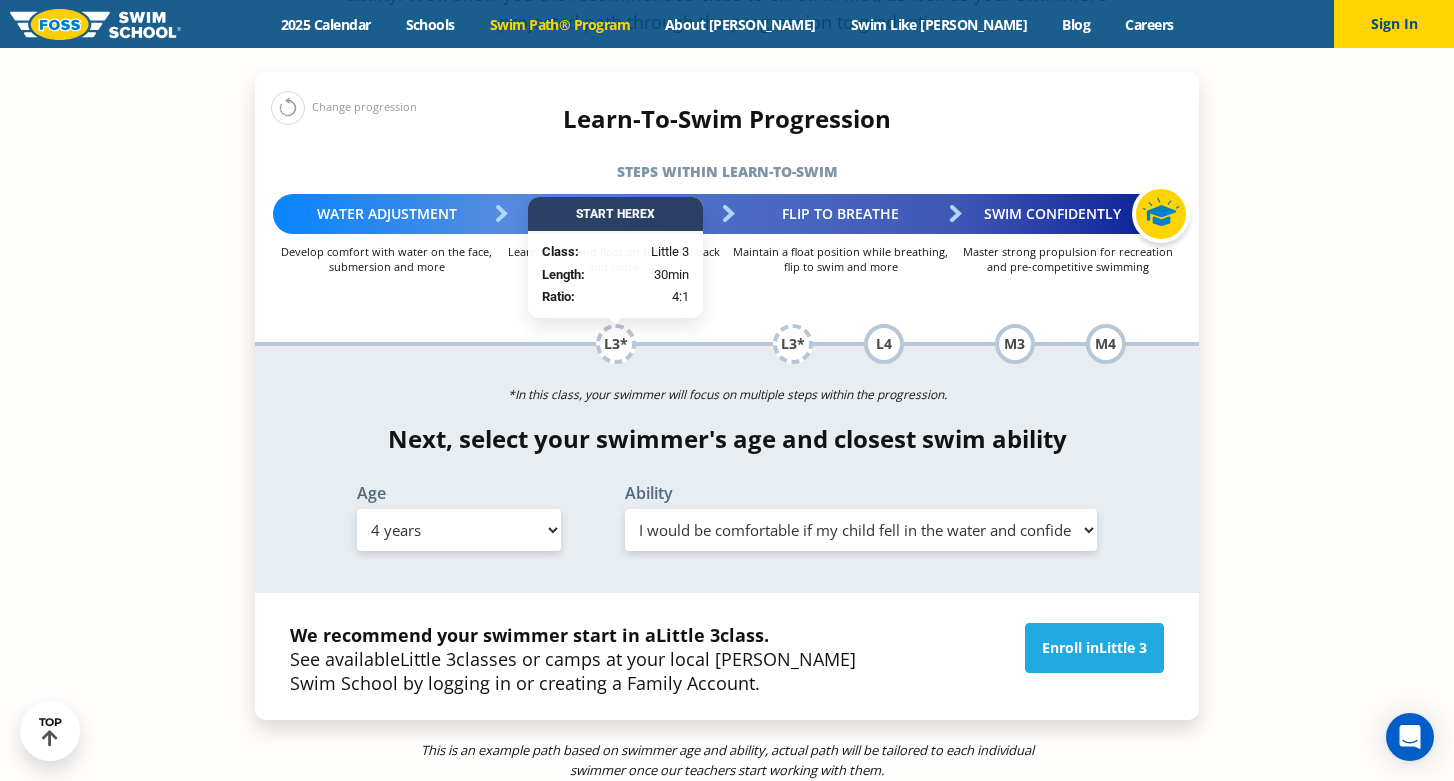 click on "Select Ability First in-water experience When in the water, reliant on a life jacket or floatation device Uncomfortable putting face in the water and/or getting water on ears while floating on back Swim 5 ft. with face in the water, unassisted by a person or floatie I would be comfortable if my child fell in the water and confident that they would be able to get back to the edge with no assistance In open water, able to swim for at least 15 ft back to safety while flipping from front to back to breathe/float Unsure/or my swimmer does not fit within any of these" at bounding box center [861, 530] 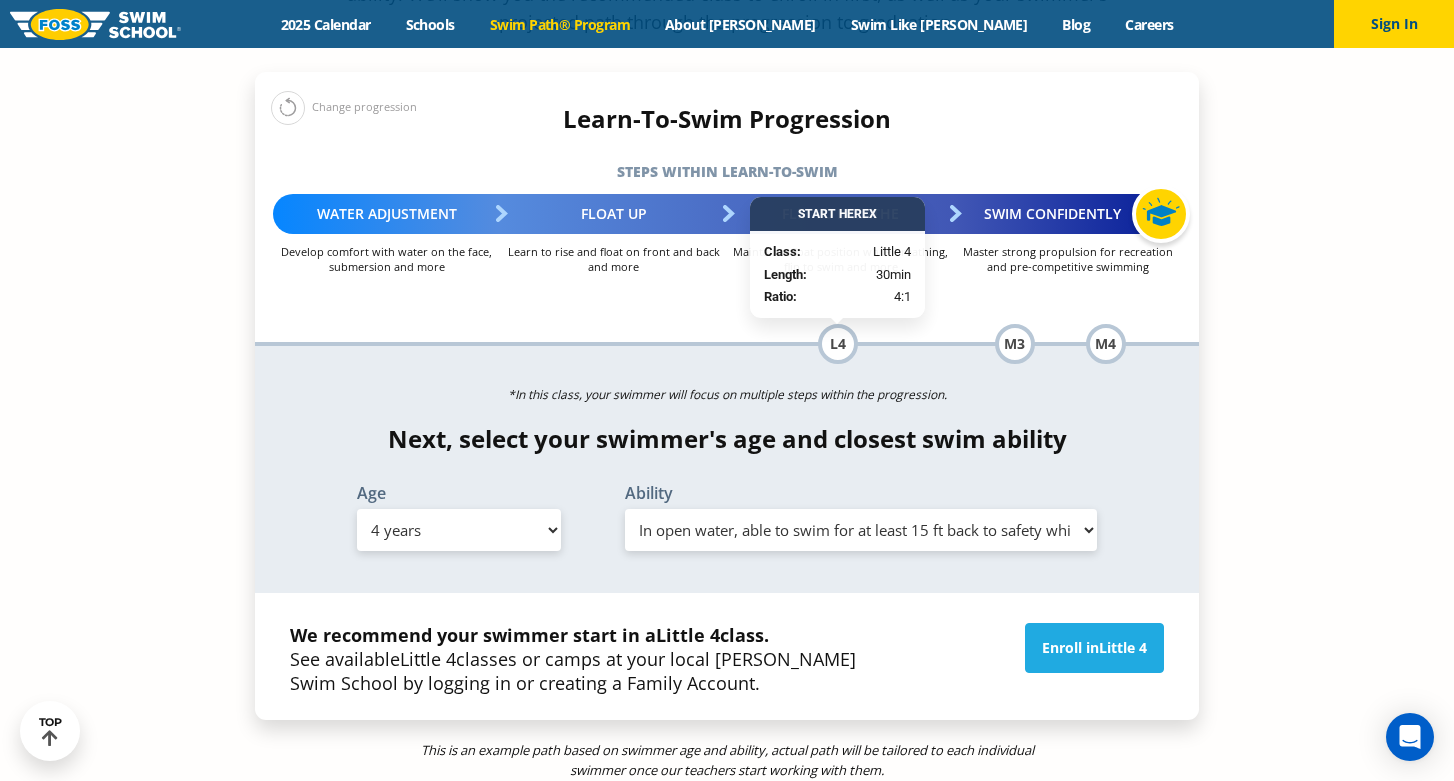 click on "Select Age 6 months - 1 year 1 year 2 years 3 years 4 years 5 years 6 years 7 years 8 years 9 years 10 years  11 years  12 years  13 years  14 years  15 years  16 years  17 years  Adult (18 years +)" at bounding box center (459, 530) 